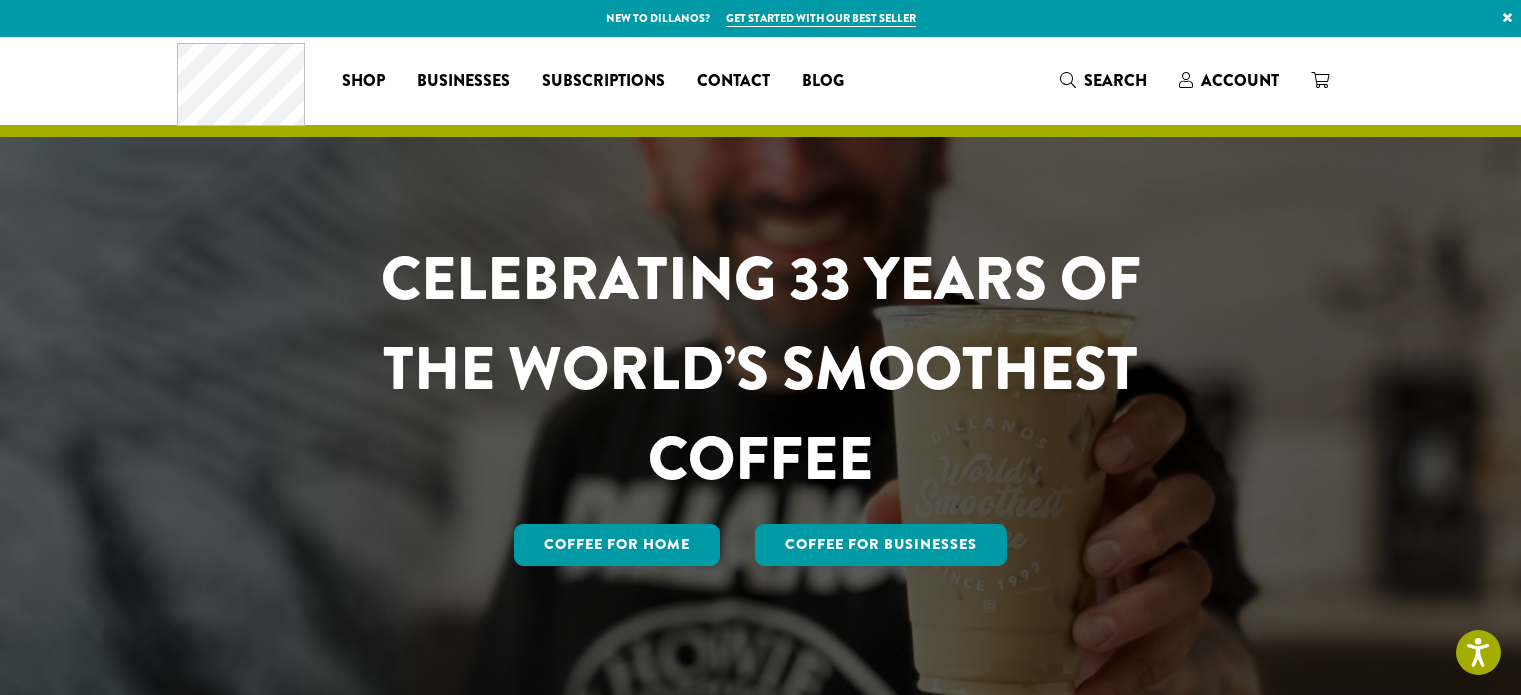 scroll, scrollTop: 0, scrollLeft: 0, axis: both 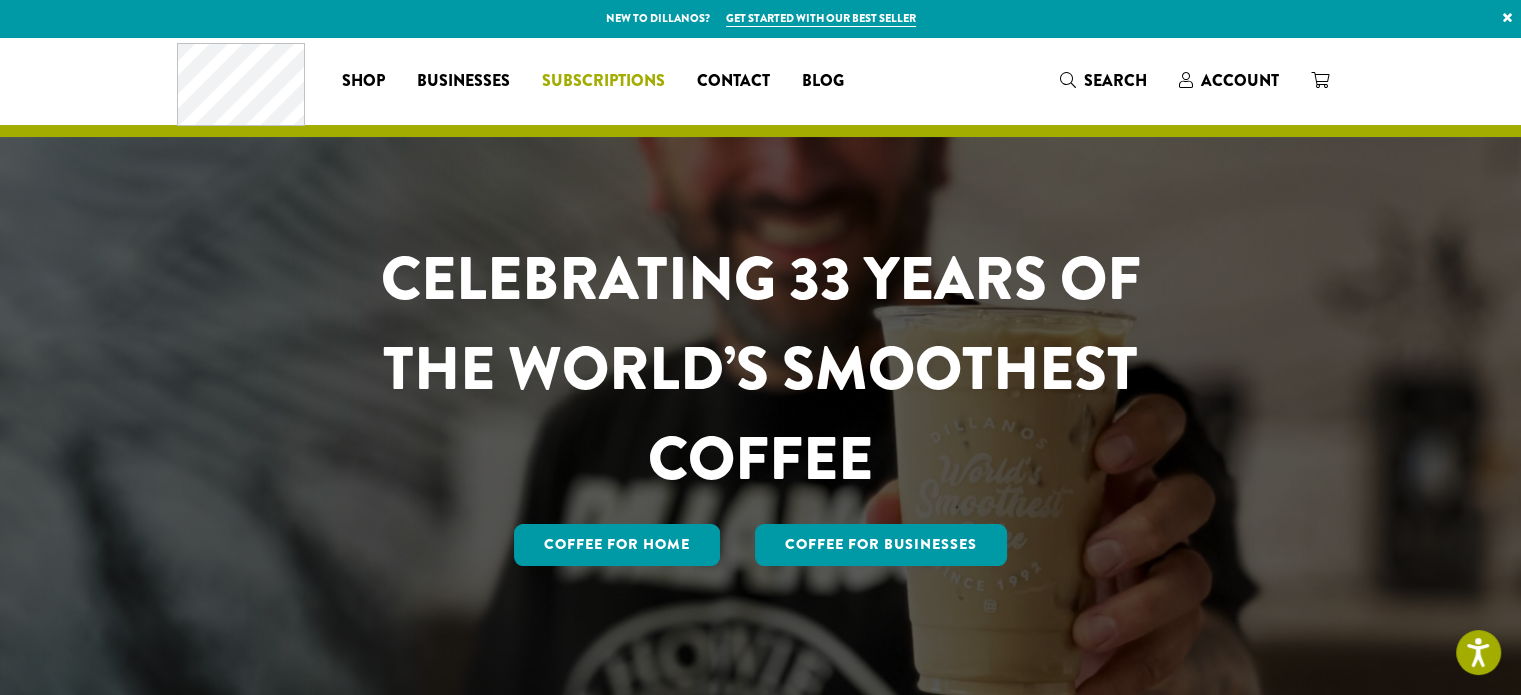 click on "Subscriptions" at bounding box center [603, 81] 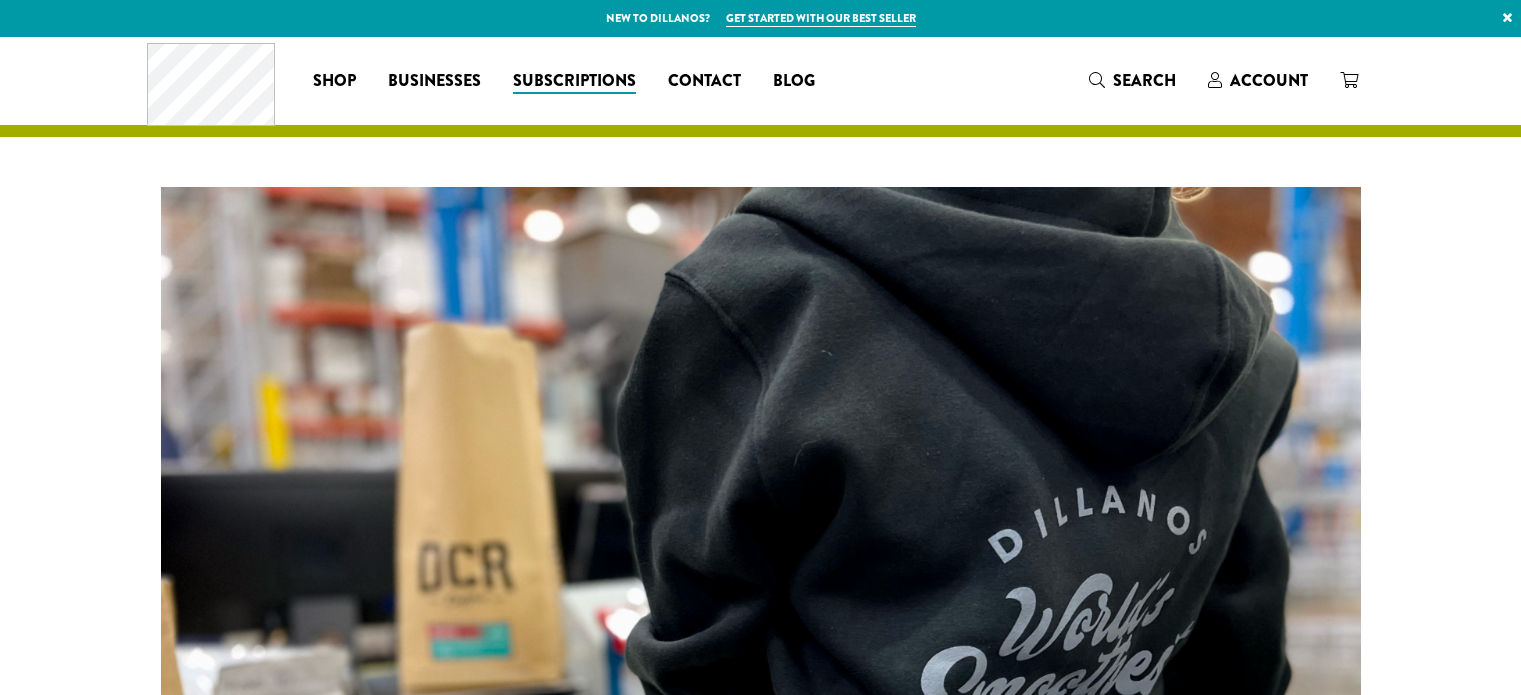 scroll, scrollTop: 0, scrollLeft: 0, axis: both 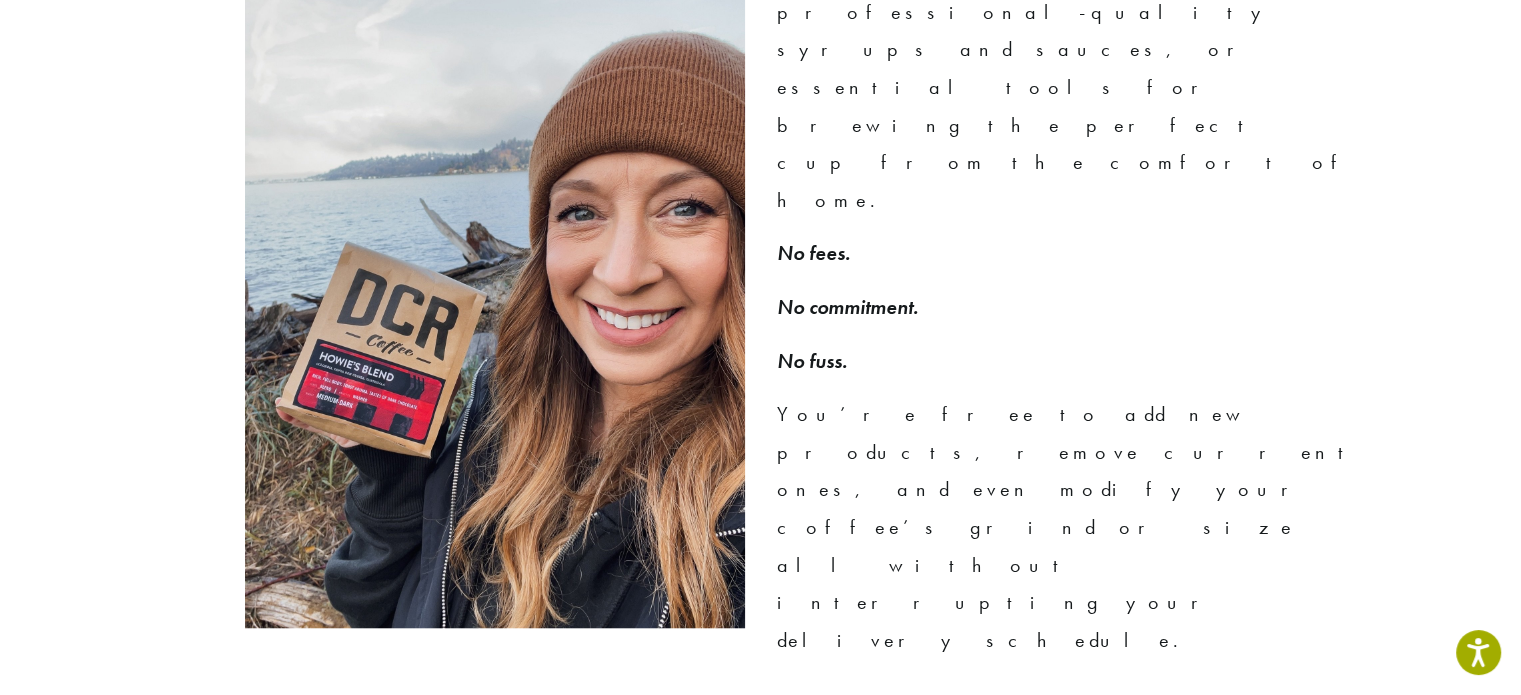 click on "Go To My Account" at bounding box center [1217, 737] 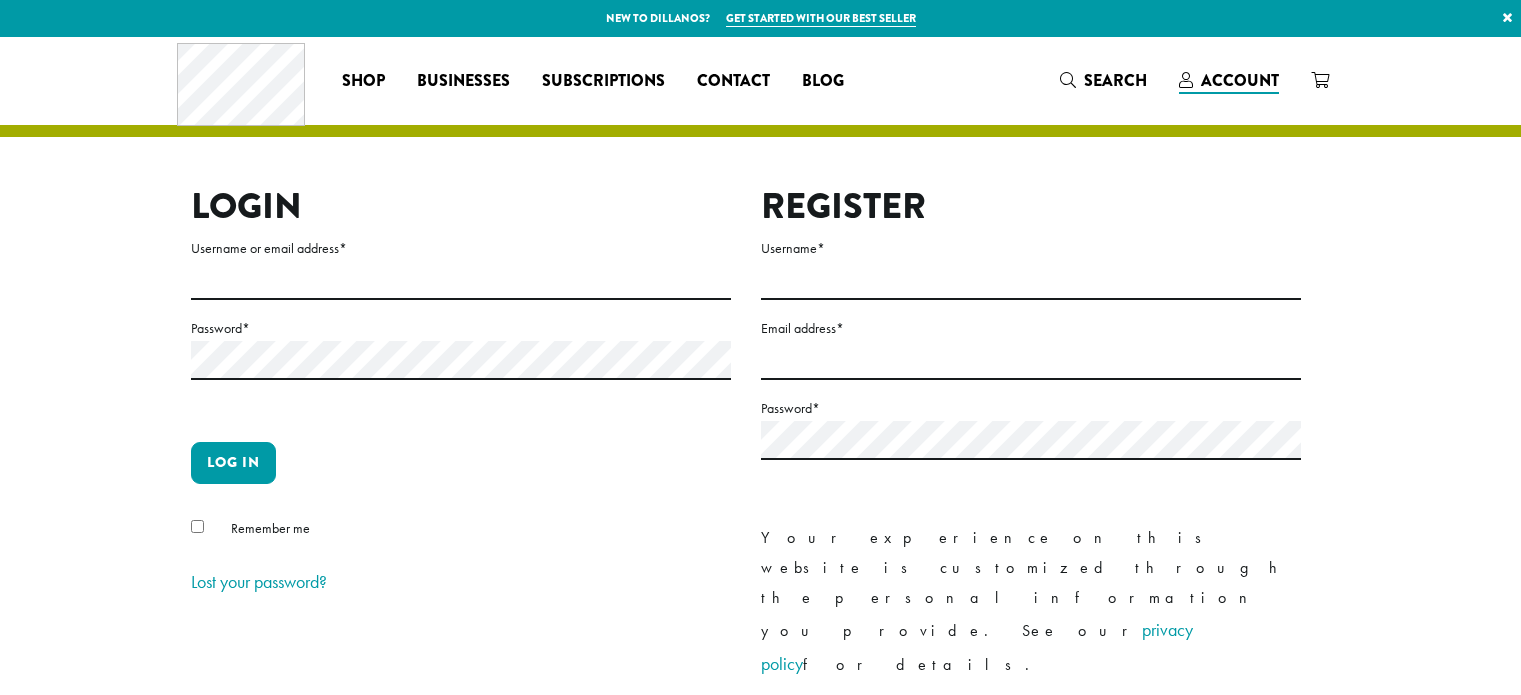 scroll, scrollTop: 0, scrollLeft: 0, axis: both 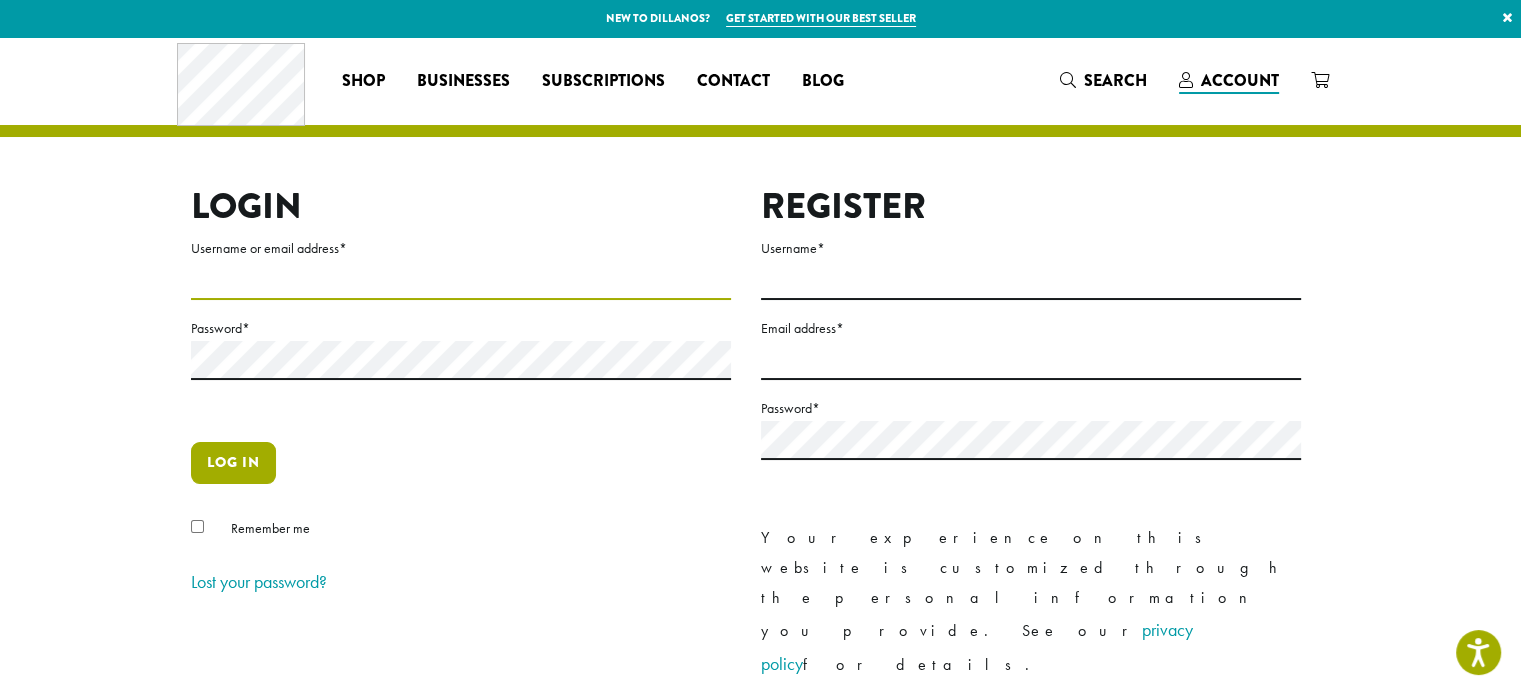 type on "*********" 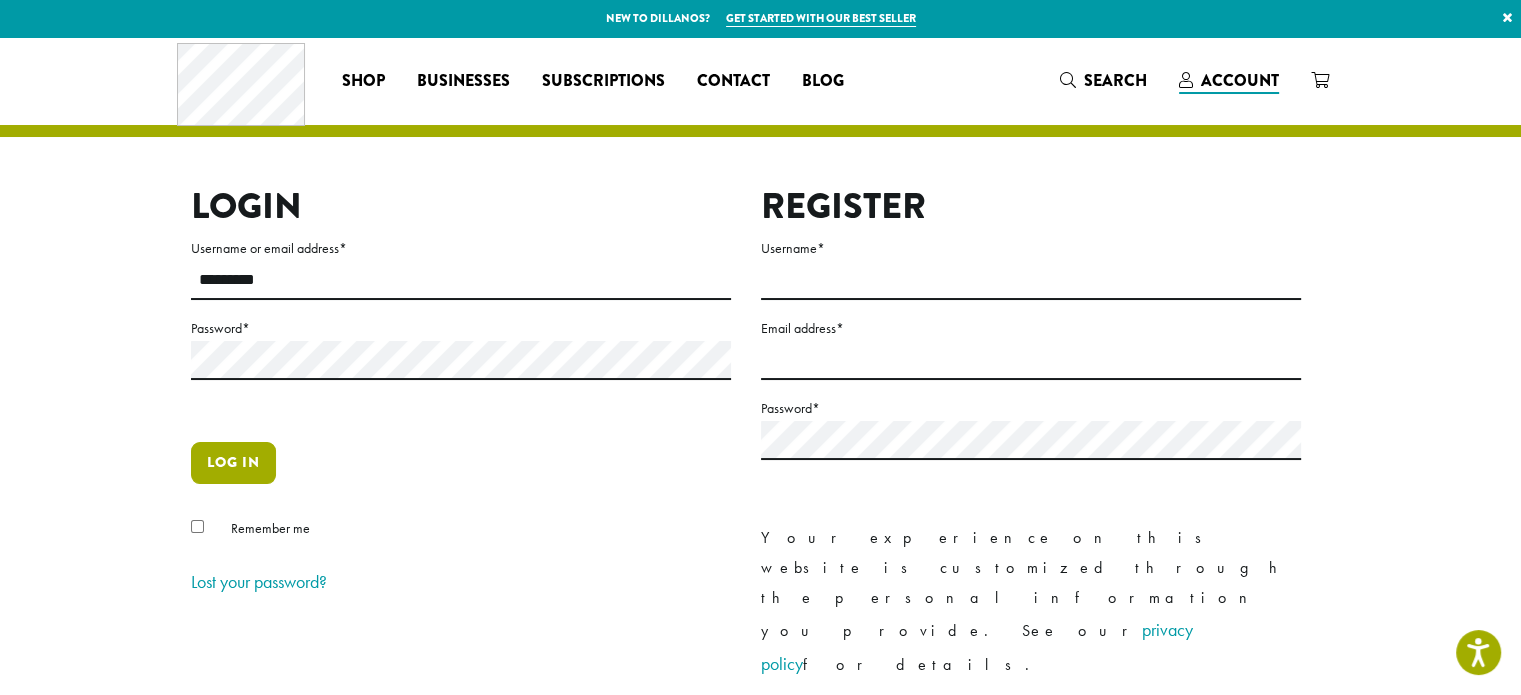 click on "Log in" at bounding box center [233, 463] 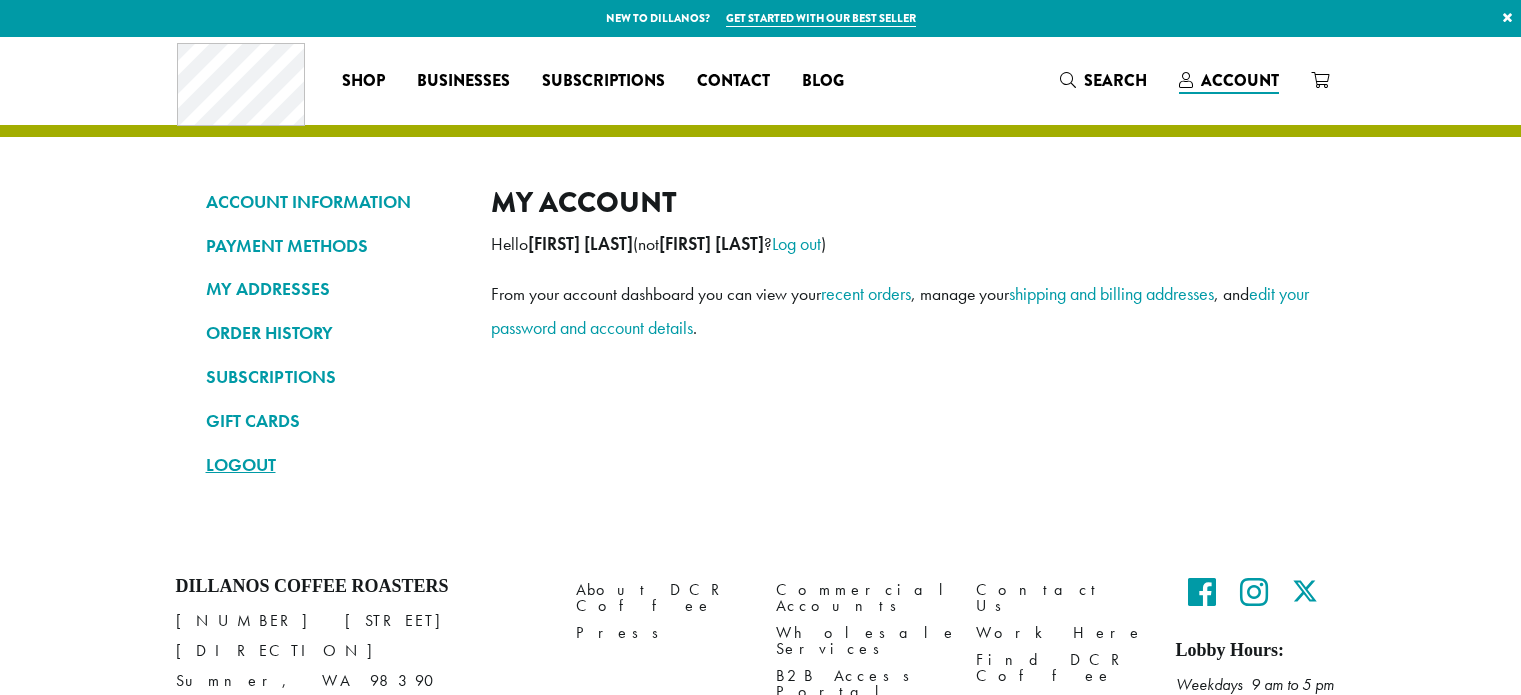 scroll, scrollTop: 0, scrollLeft: 0, axis: both 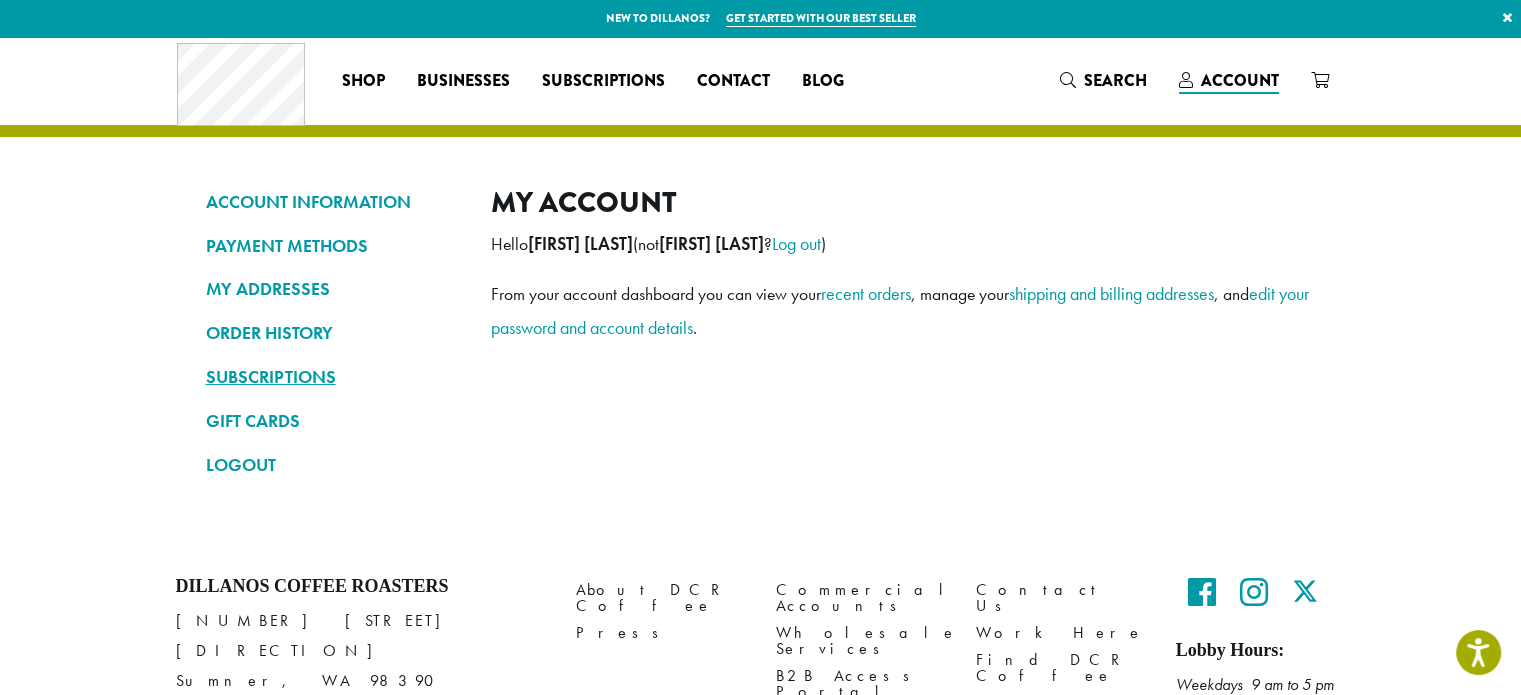 click on "SUBSCRIPTIONS" at bounding box center (333, 377) 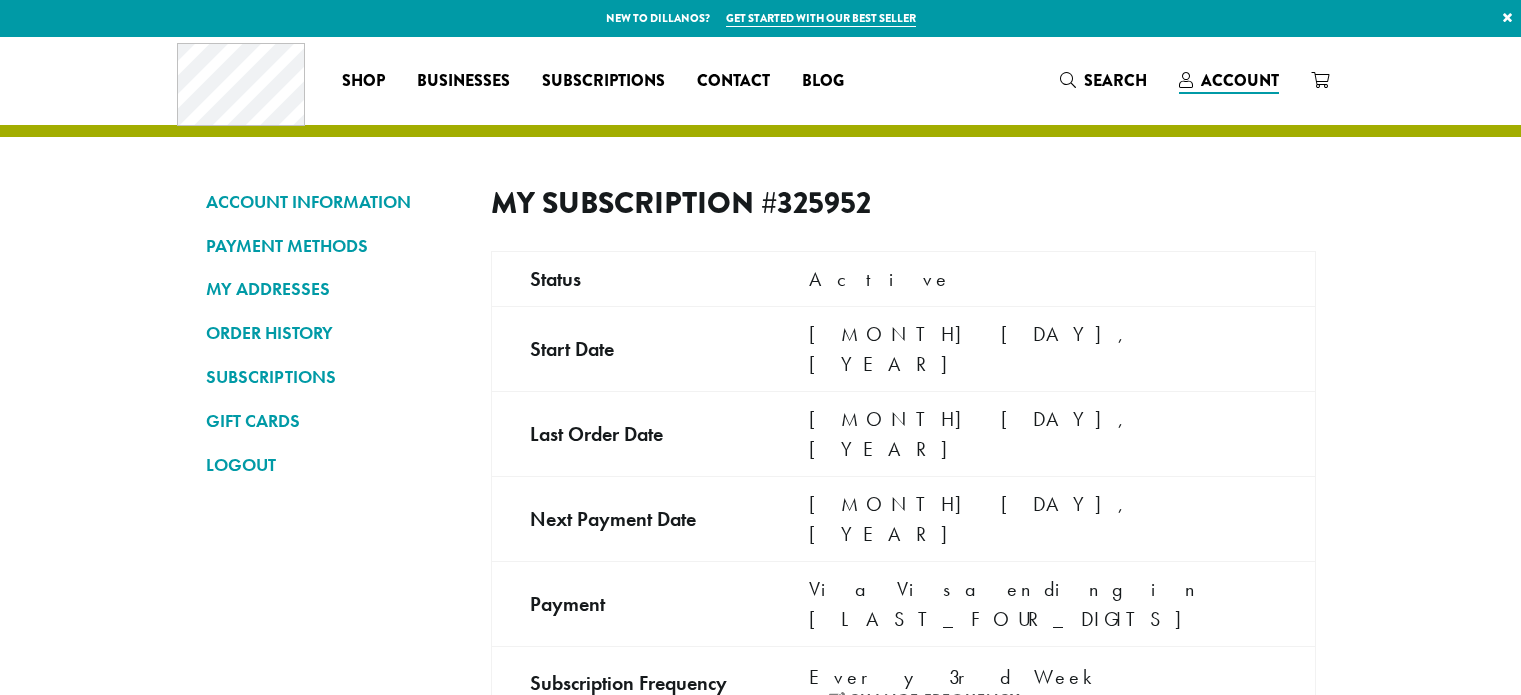 scroll, scrollTop: 0, scrollLeft: 0, axis: both 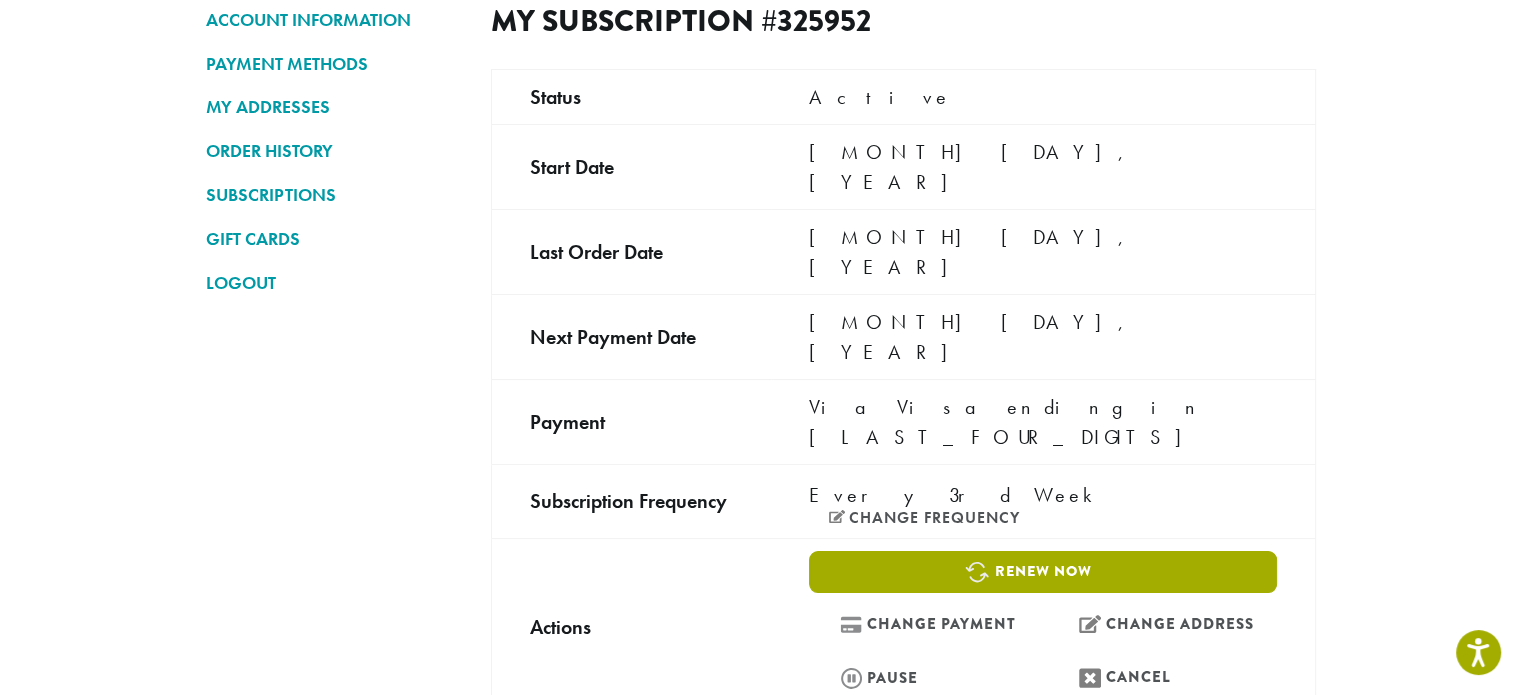 click on "Renew now" at bounding box center [1042, 572] 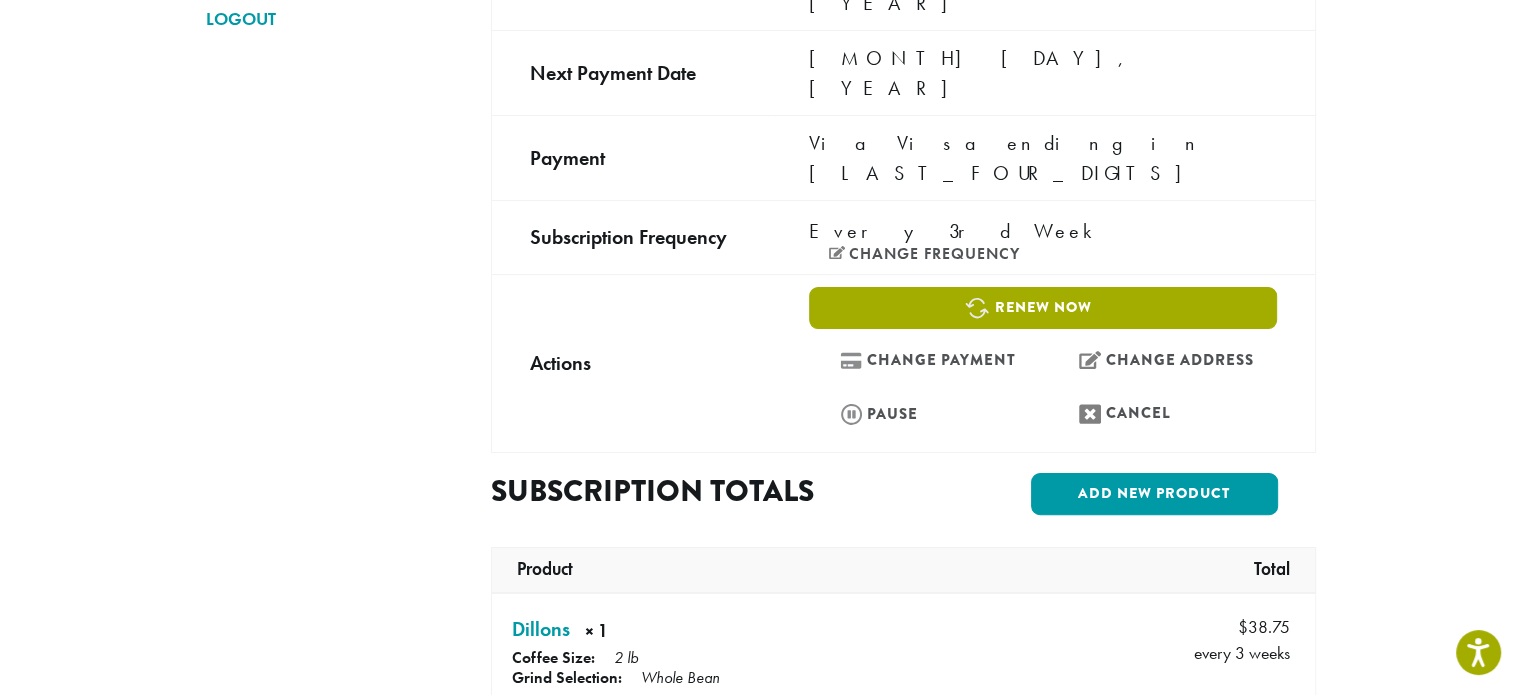 scroll, scrollTop: 447, scrollLeft: 0, axis: vertical 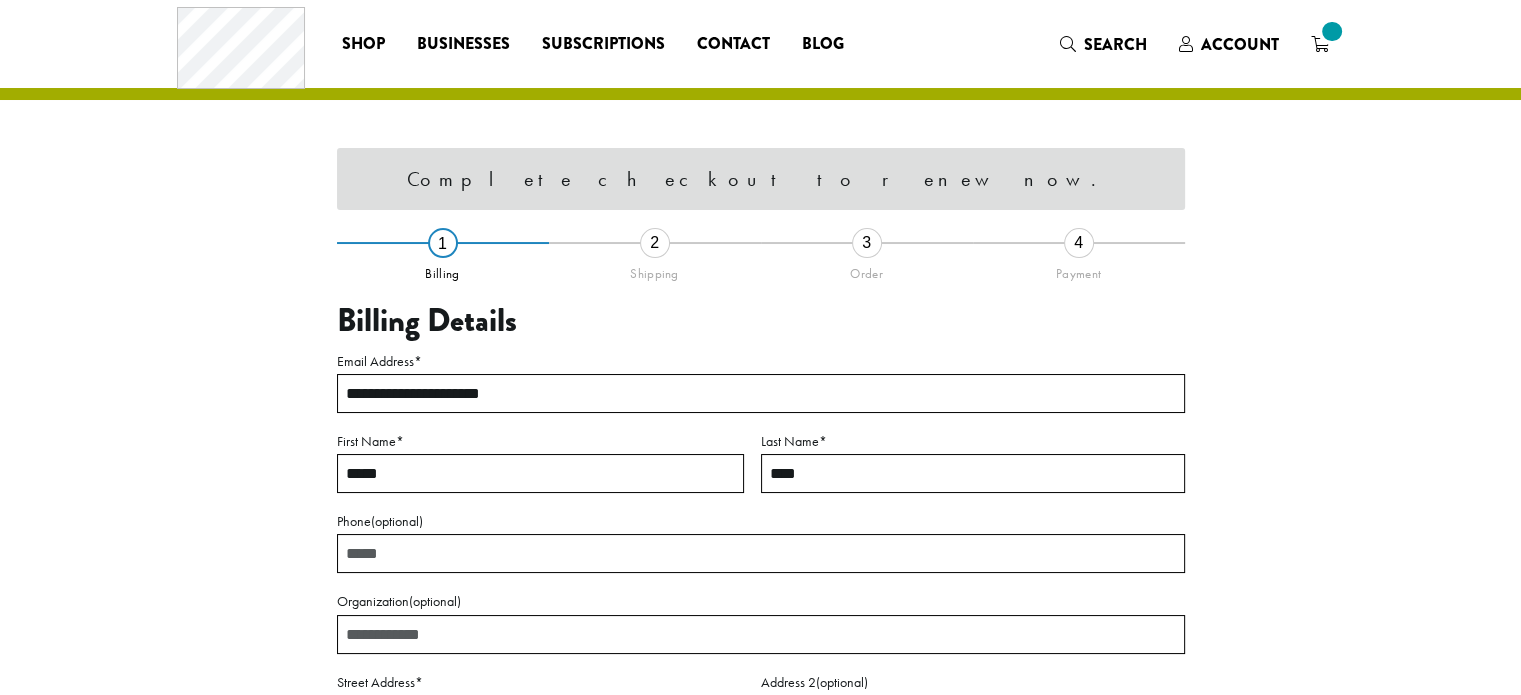 select on "**" 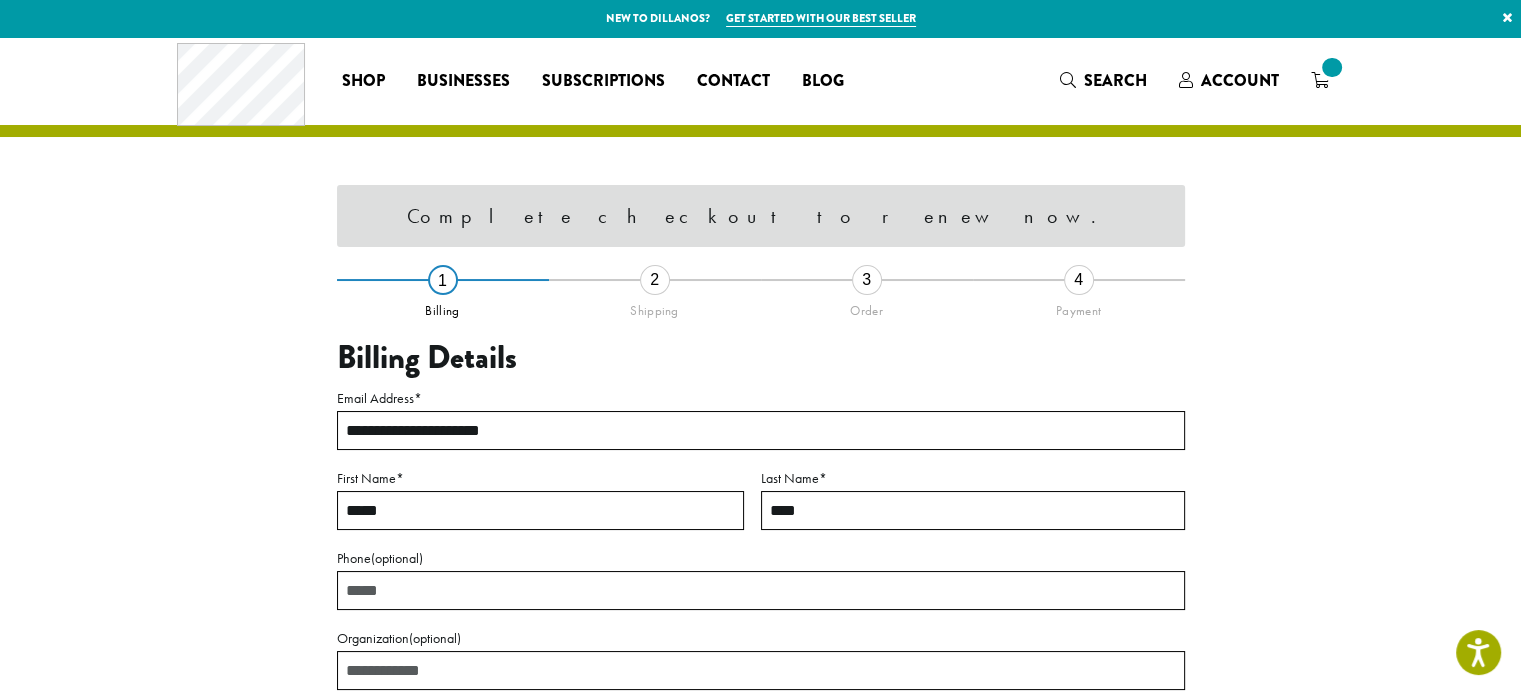 scroll, scrollTop: 0, scrollLeft: 0, axis: both 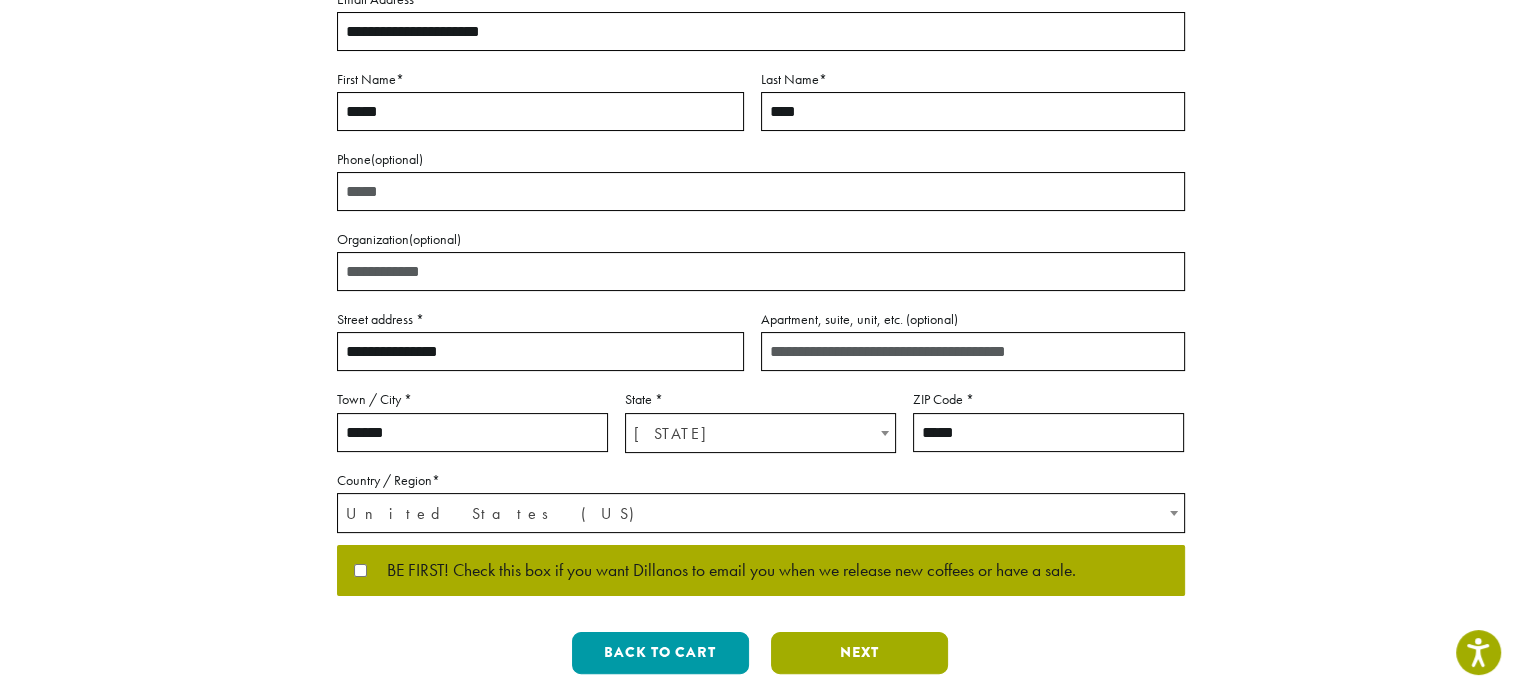 click on "Next" at bounding box center (859, 653) 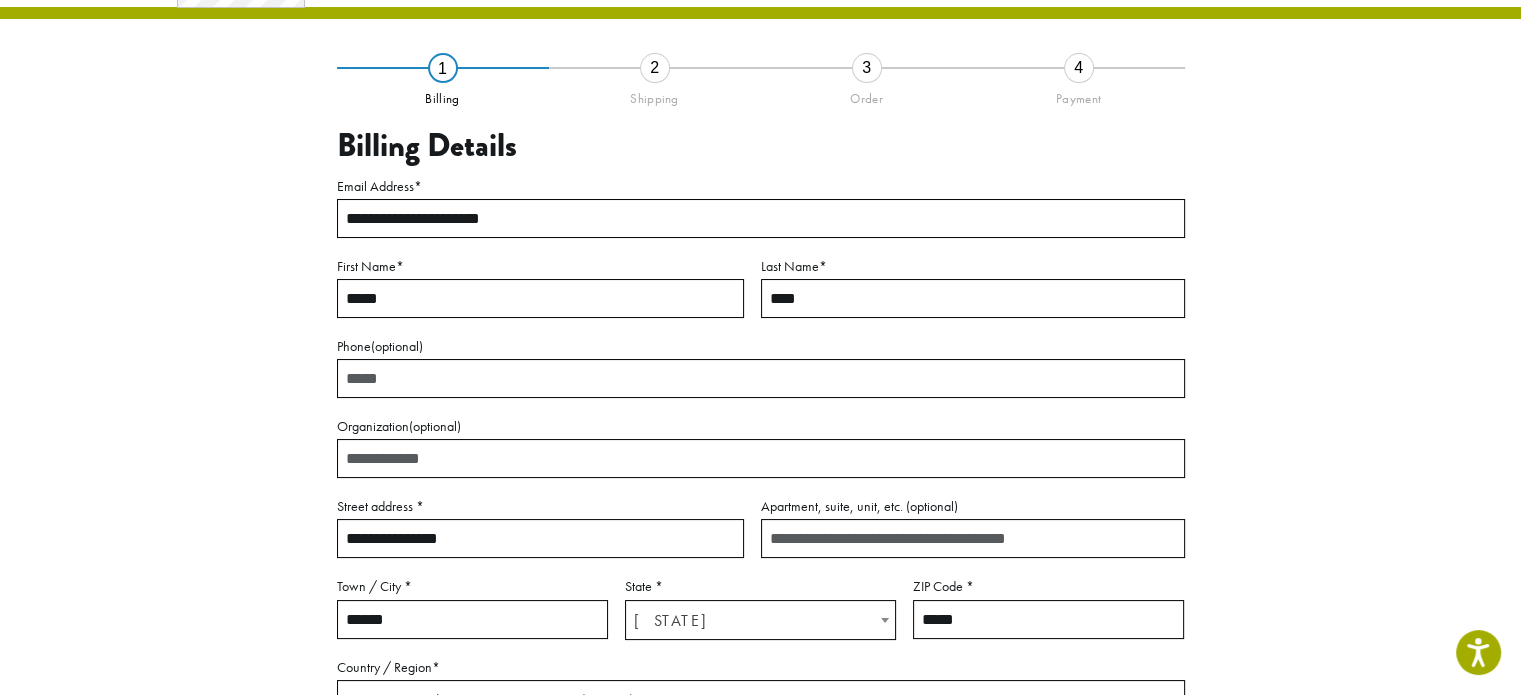 scroll, scrollTop: 114, scrollLeft: 0, axis: vertical 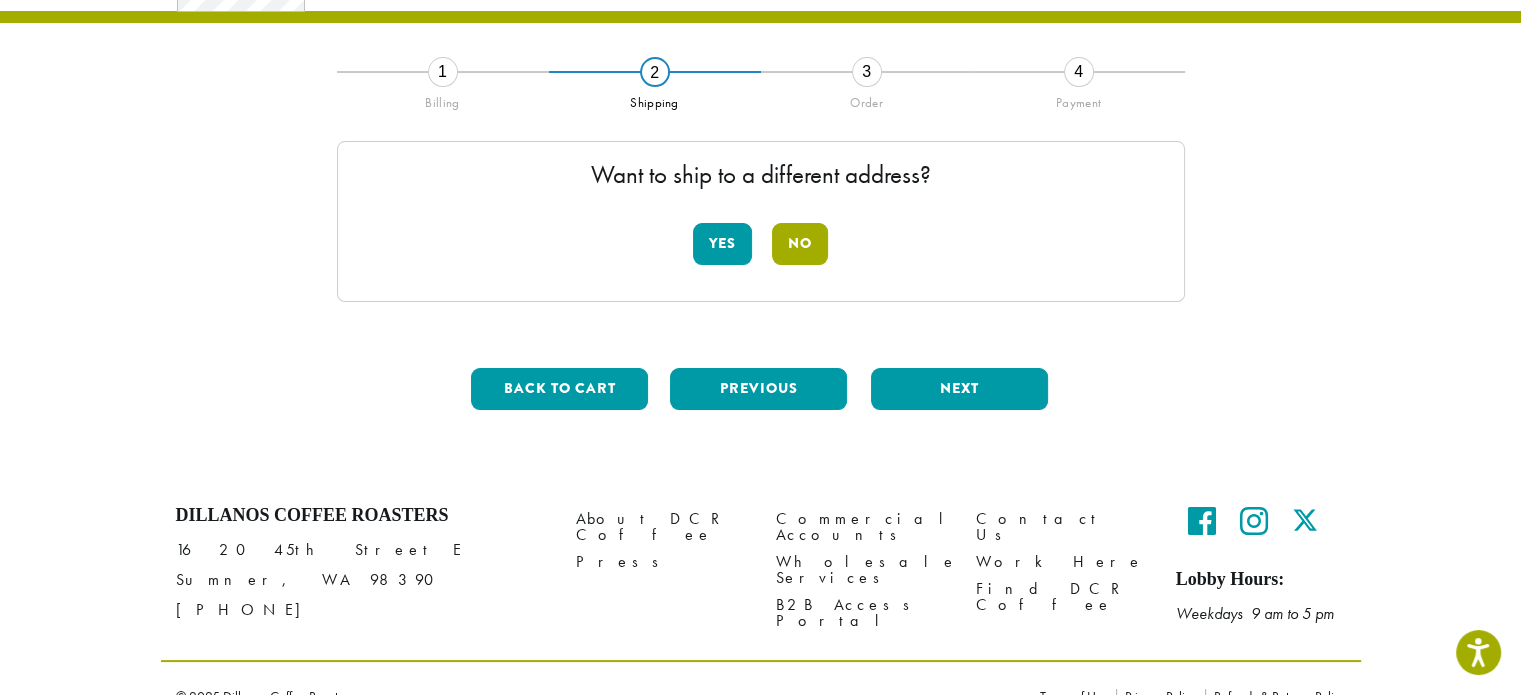 click on "No" at bounding box center [800, 244] 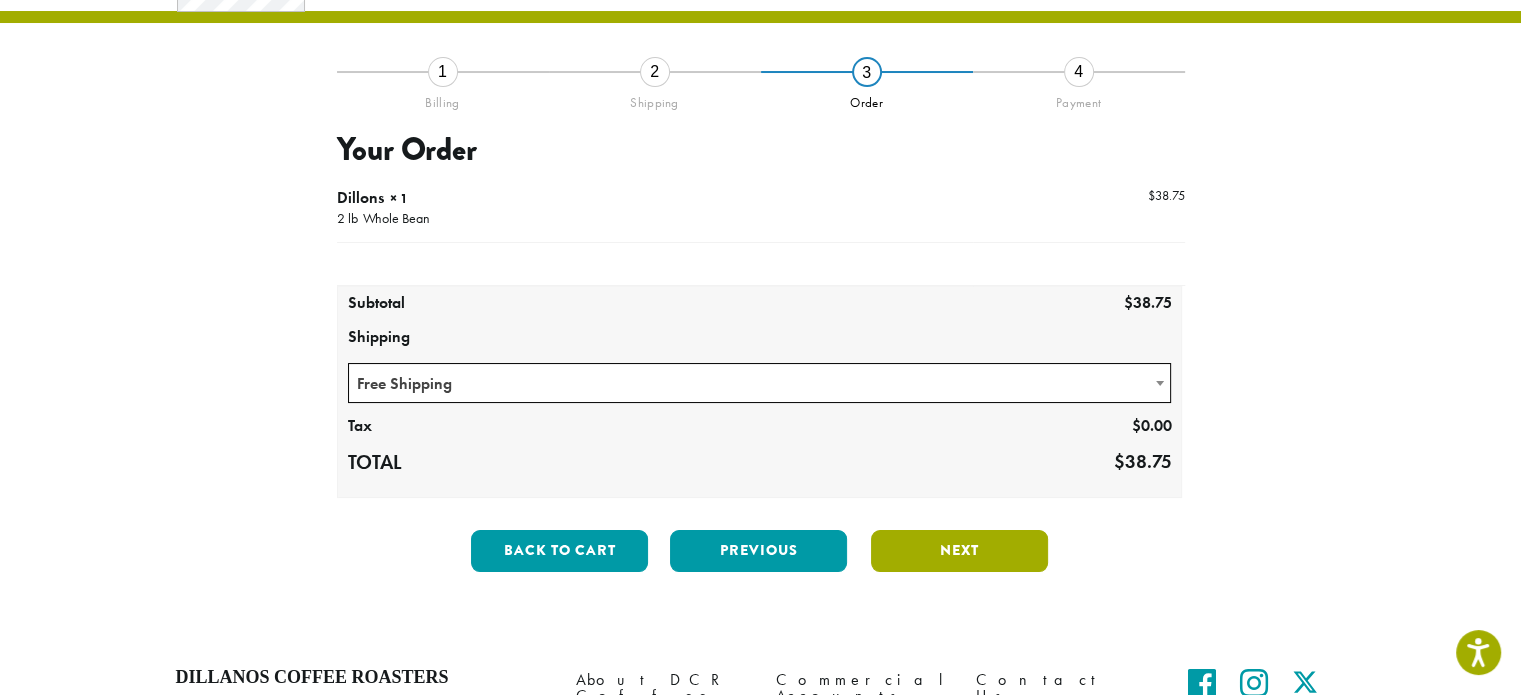 click on "Next" at bounding box center [959, 551] 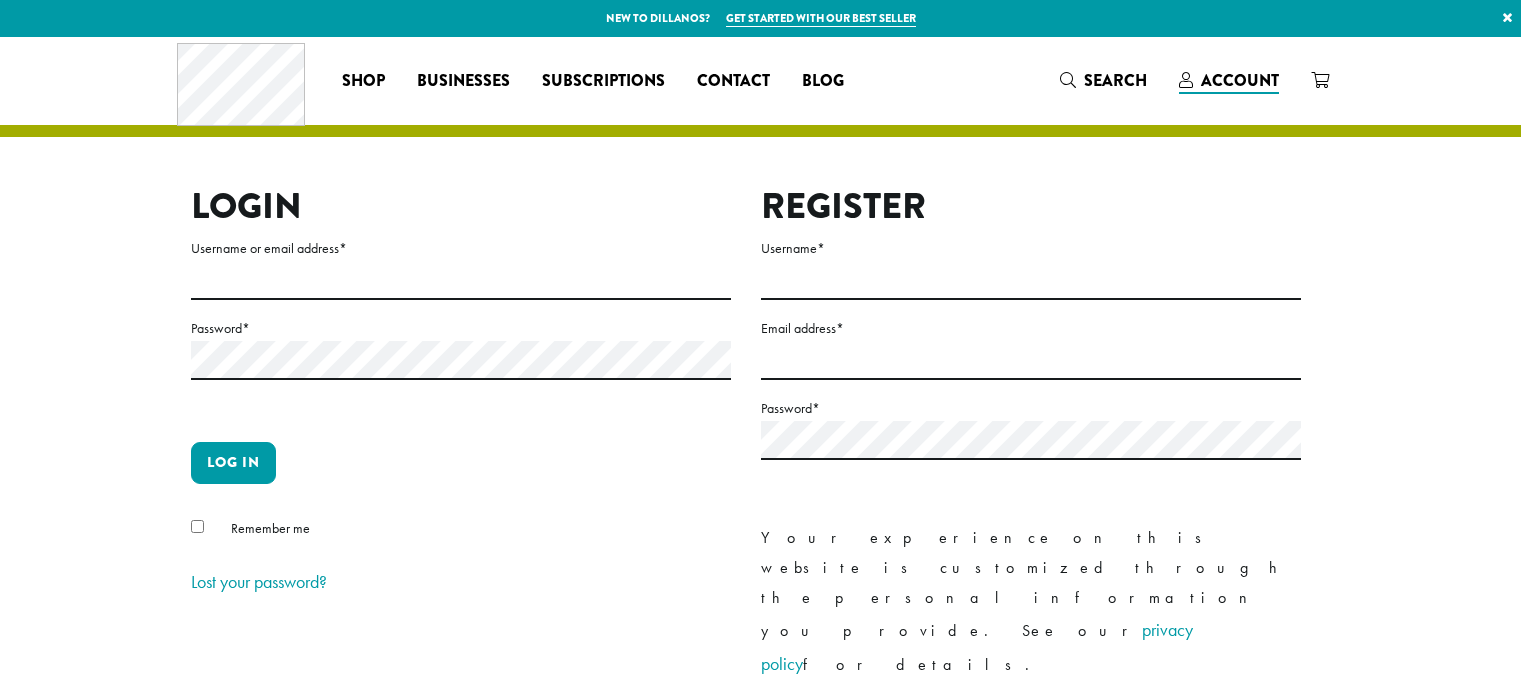 scroll, scrollTop: 0, scrollLeft: 0, axis: both 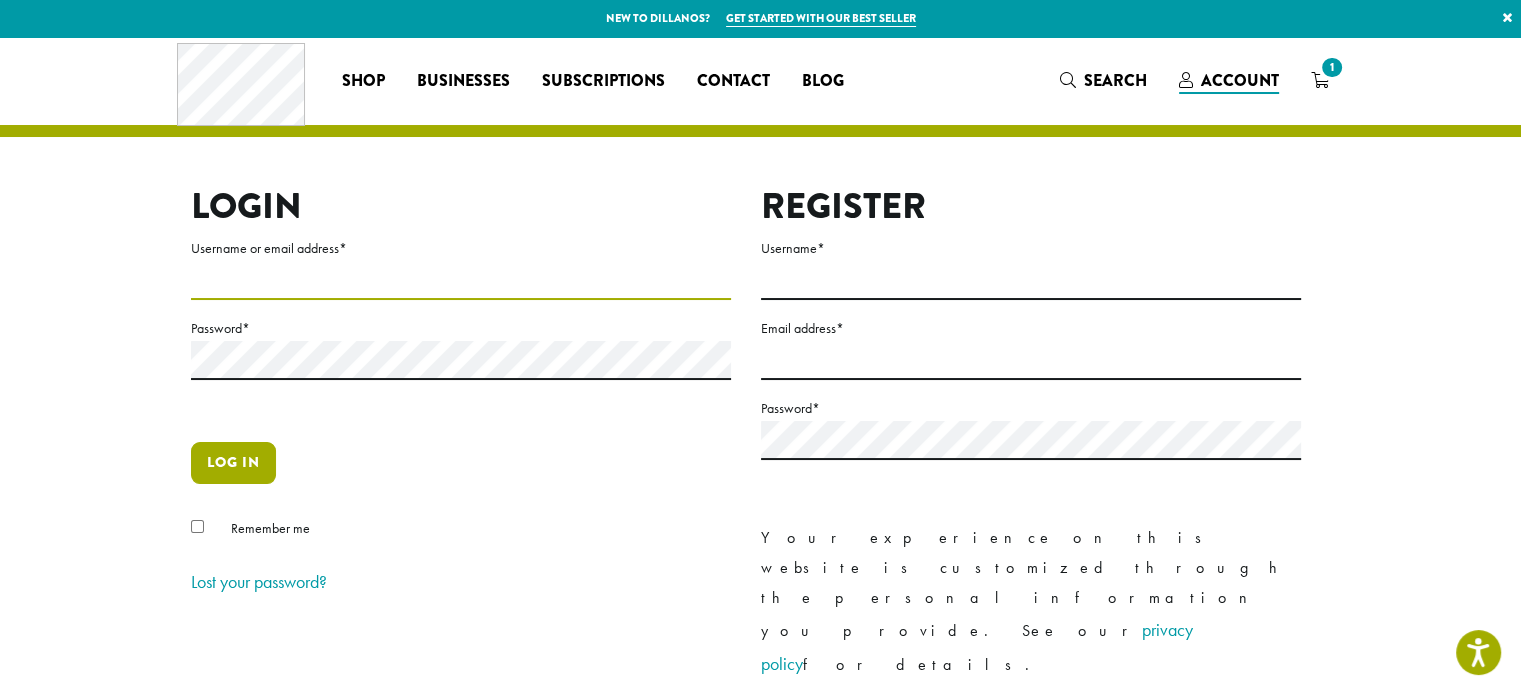 type on "*********" 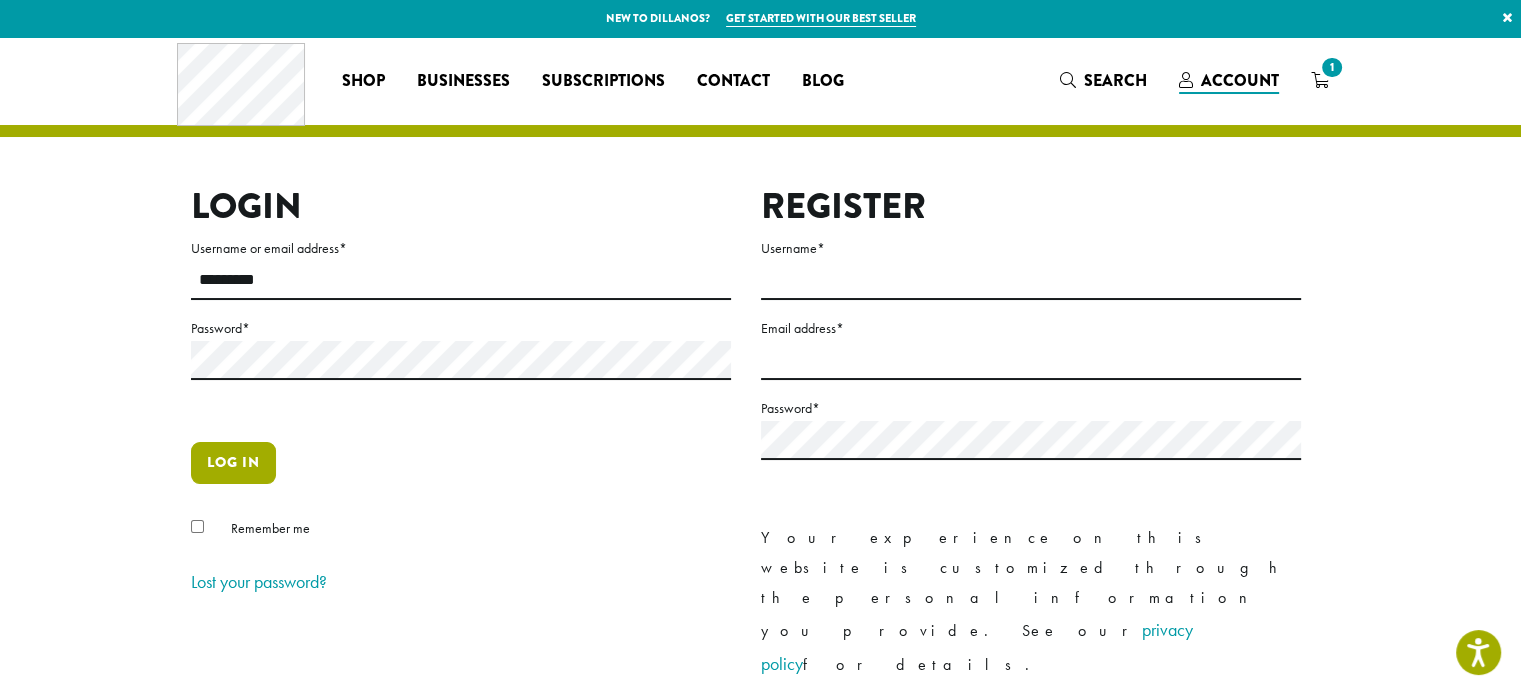 click on "Log in" at bounding box center (233, 463) 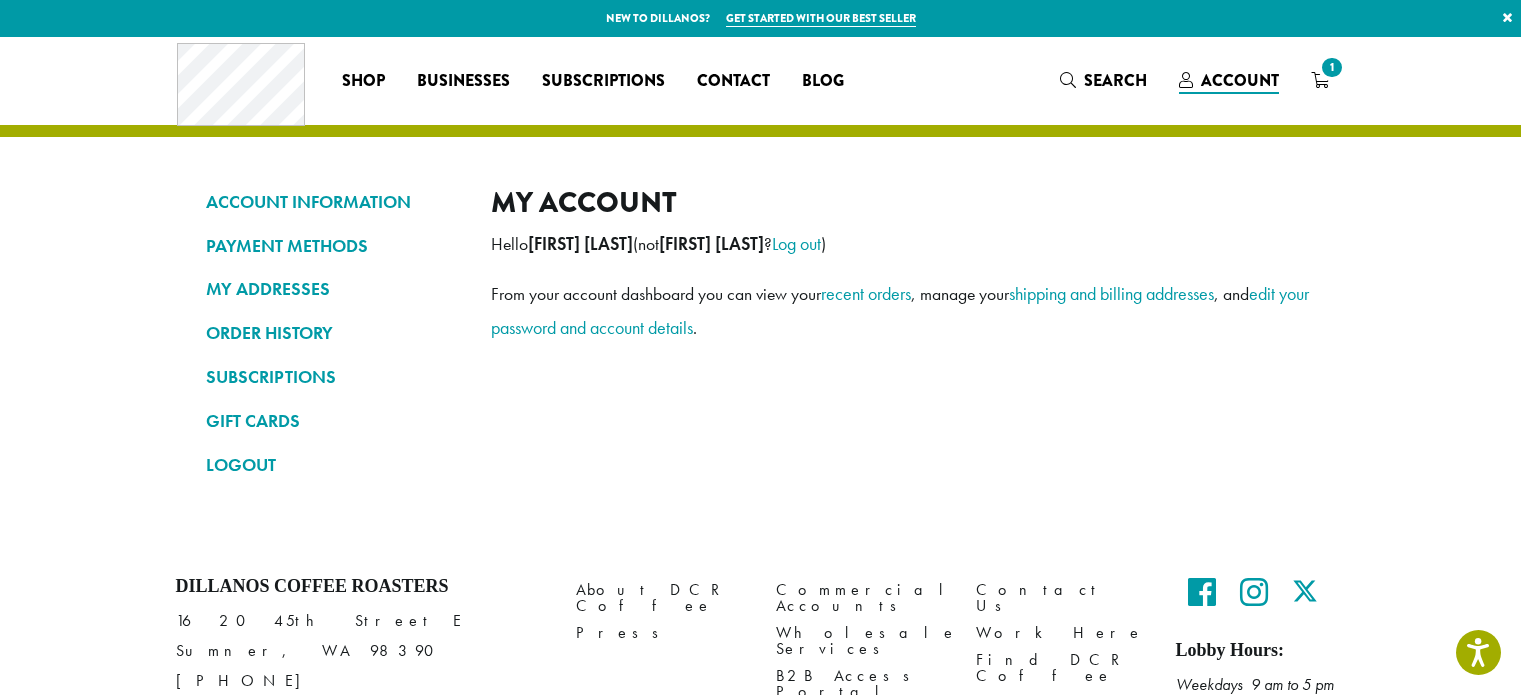 scroll, scrollTop: 0, scrollLeft: 0, axis: both 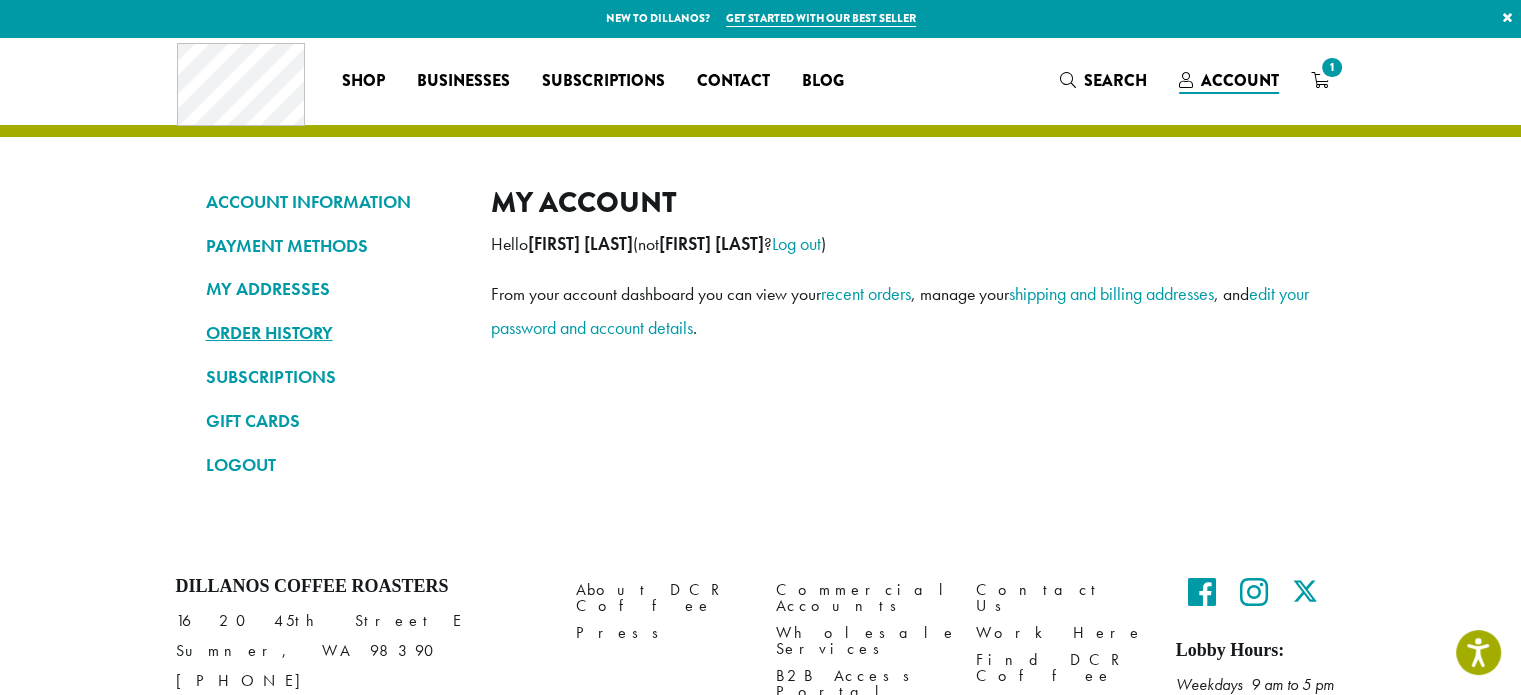 click on "ORDER HISTORY" at bounding box center (333, 333) 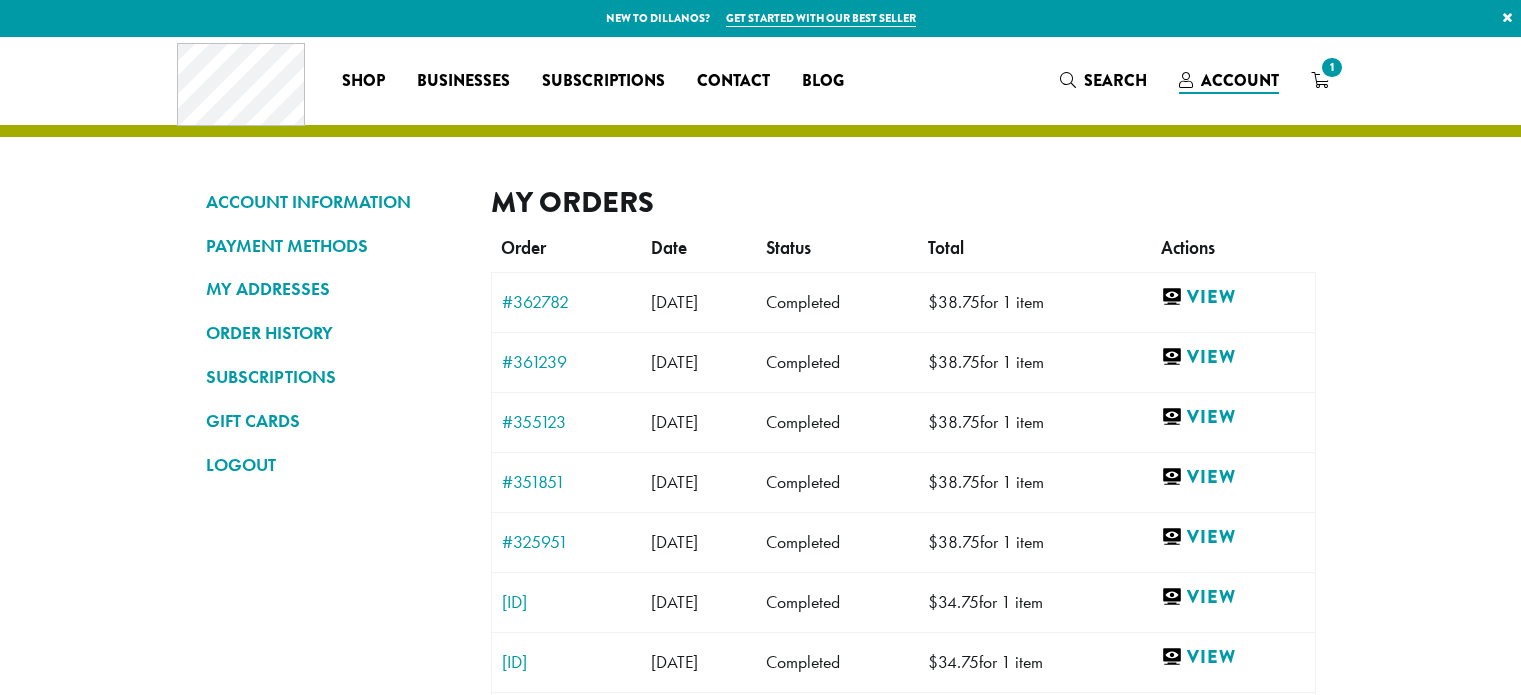 scroll, scrollTop: 0, scrollLeft: 0, axis: both 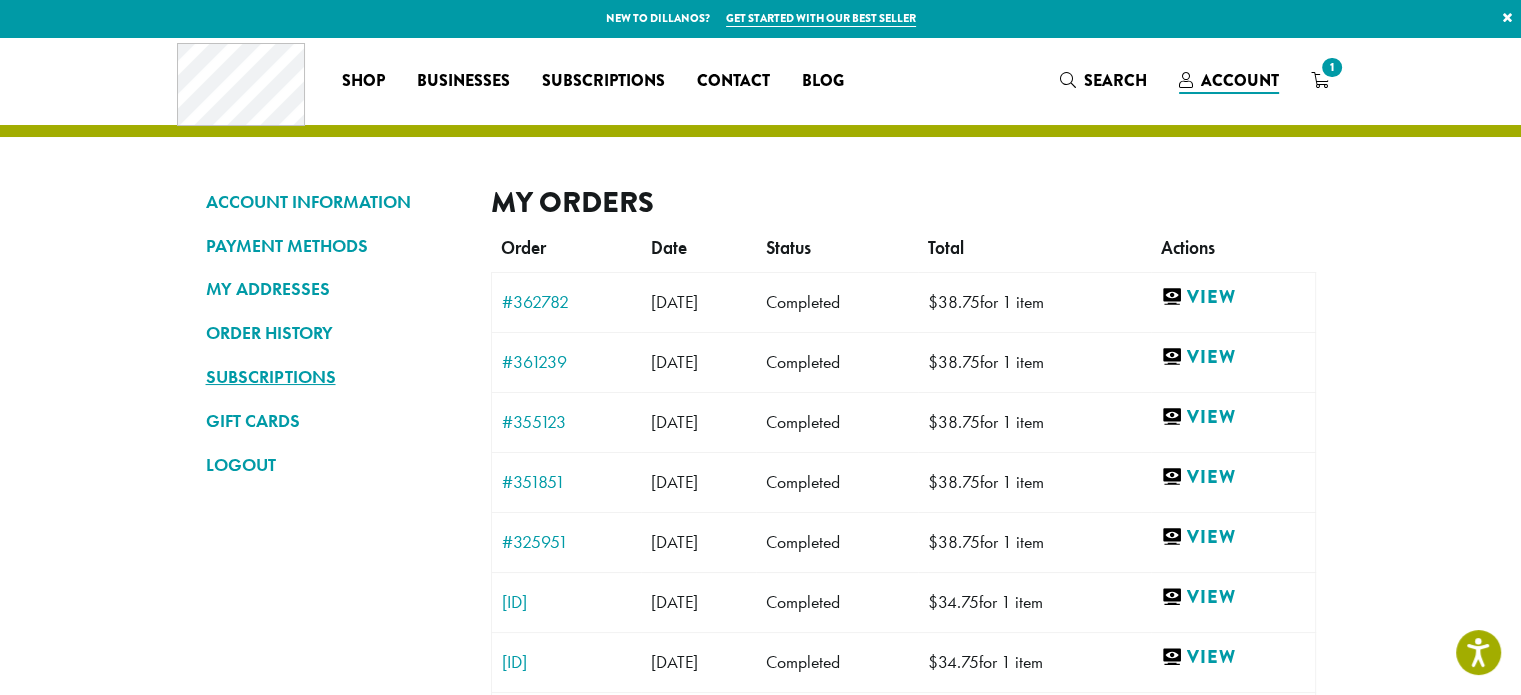 click on "SUBSCRIPTIONS" at bounding box center (333, 377) 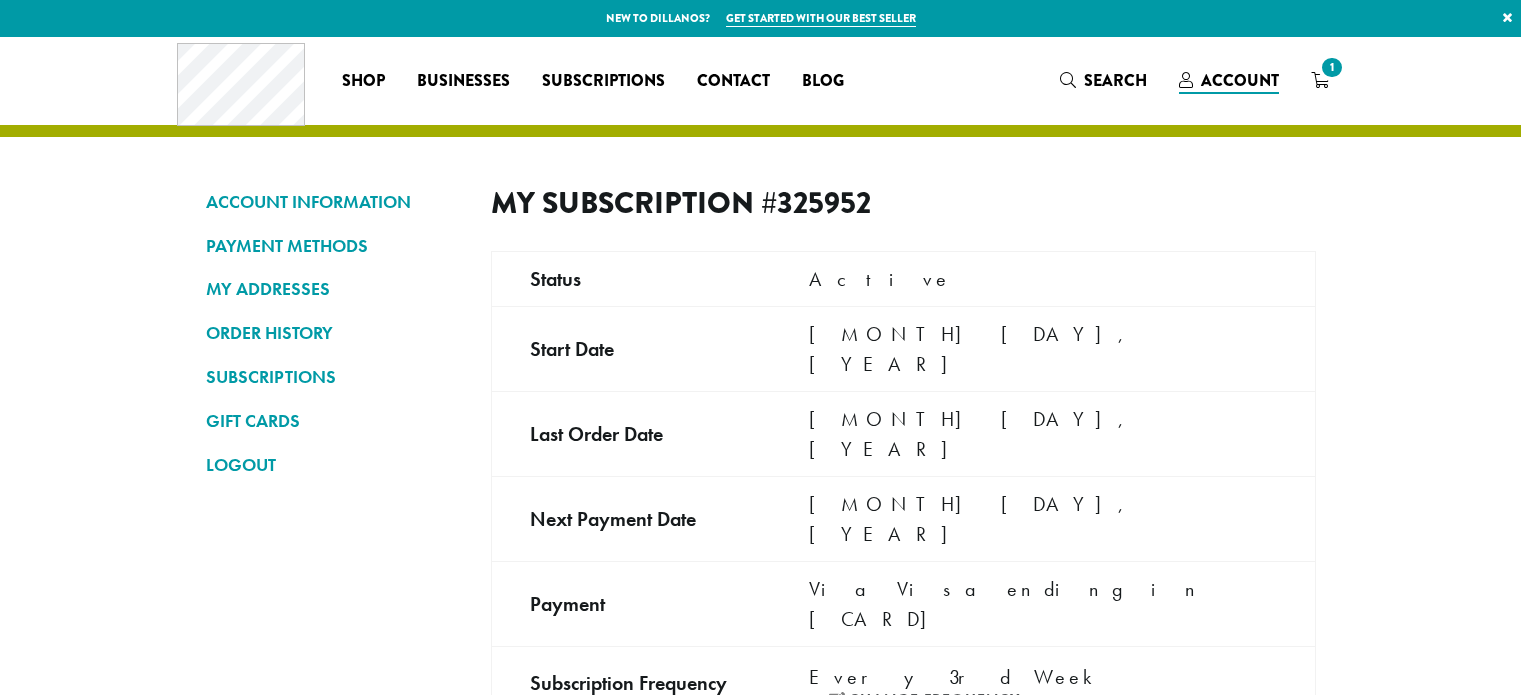 scroll, scrollTop: 0, scrollLeft: 0, axis: both 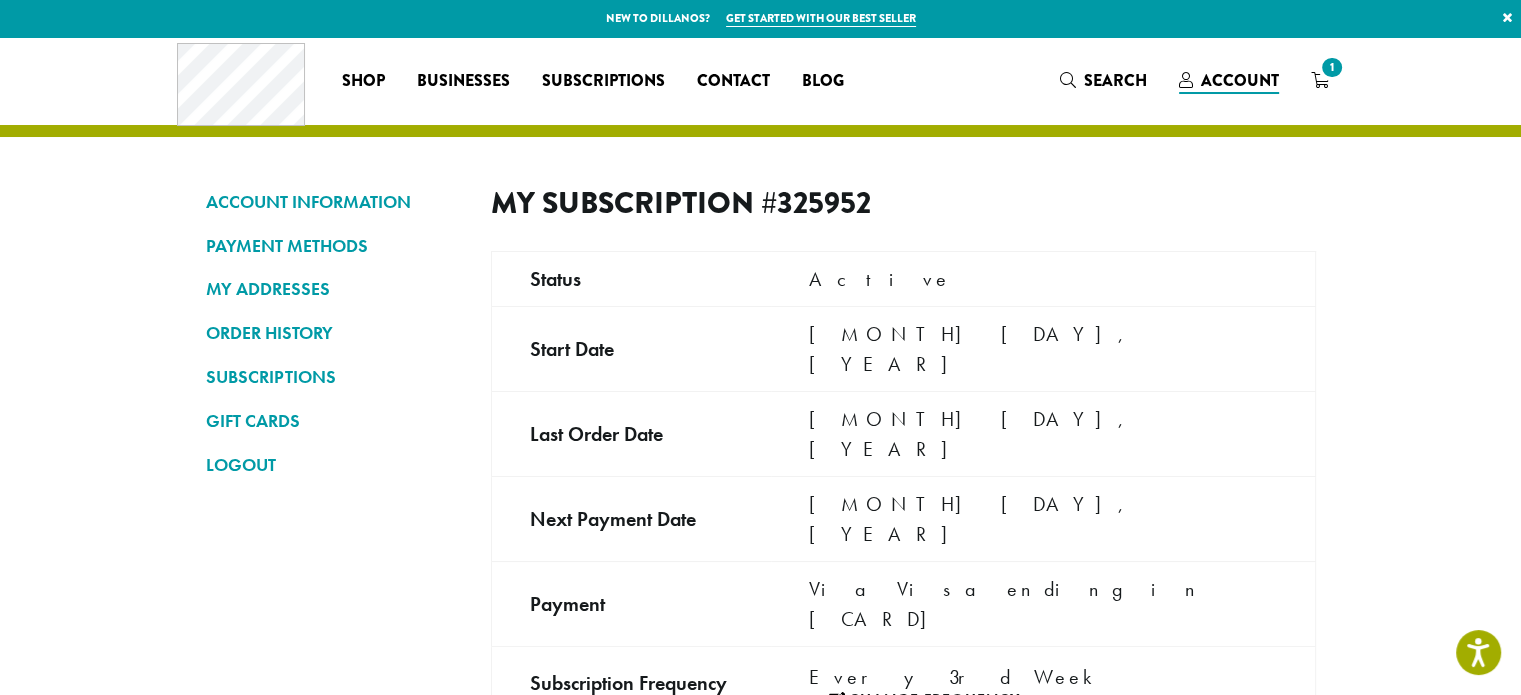 click on "Change frequency" at bounding box center (924, 700) 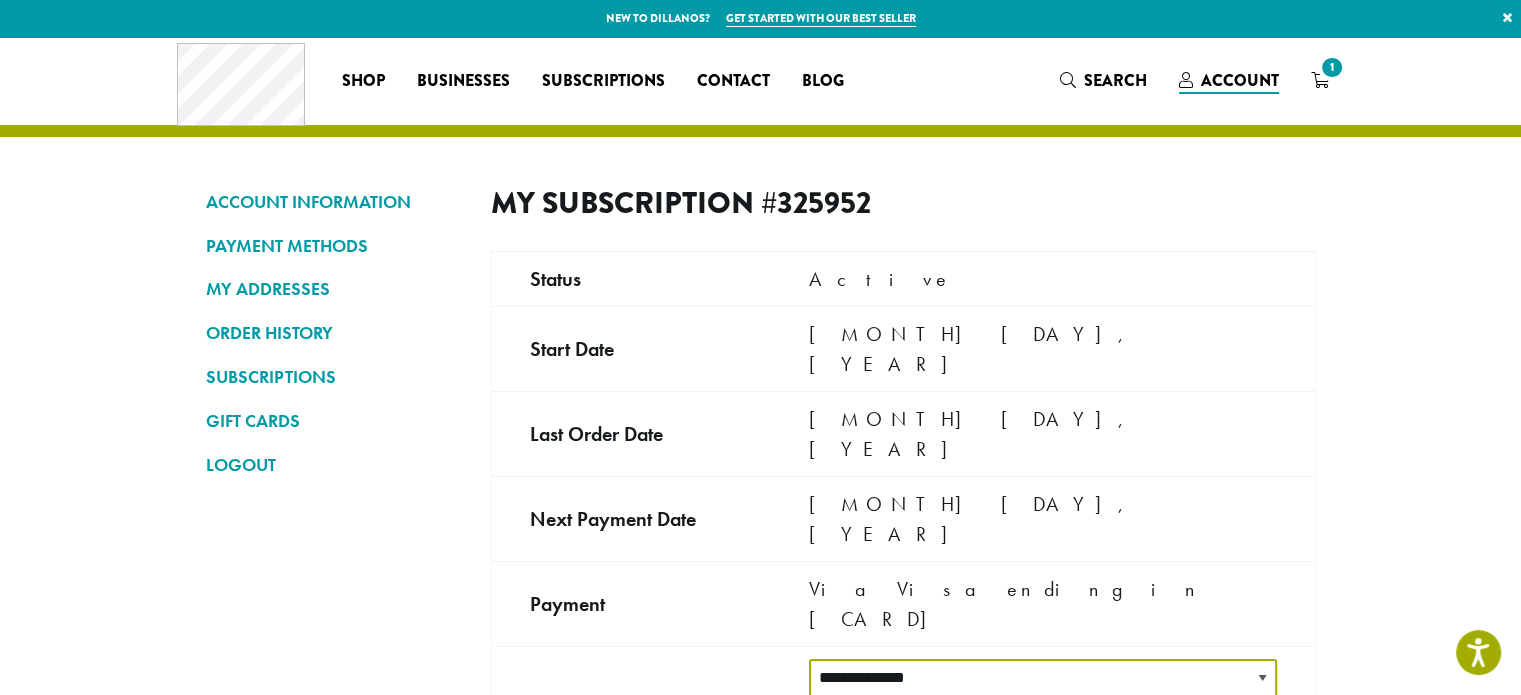 click on "**********" at bounding box center [1043, 678] 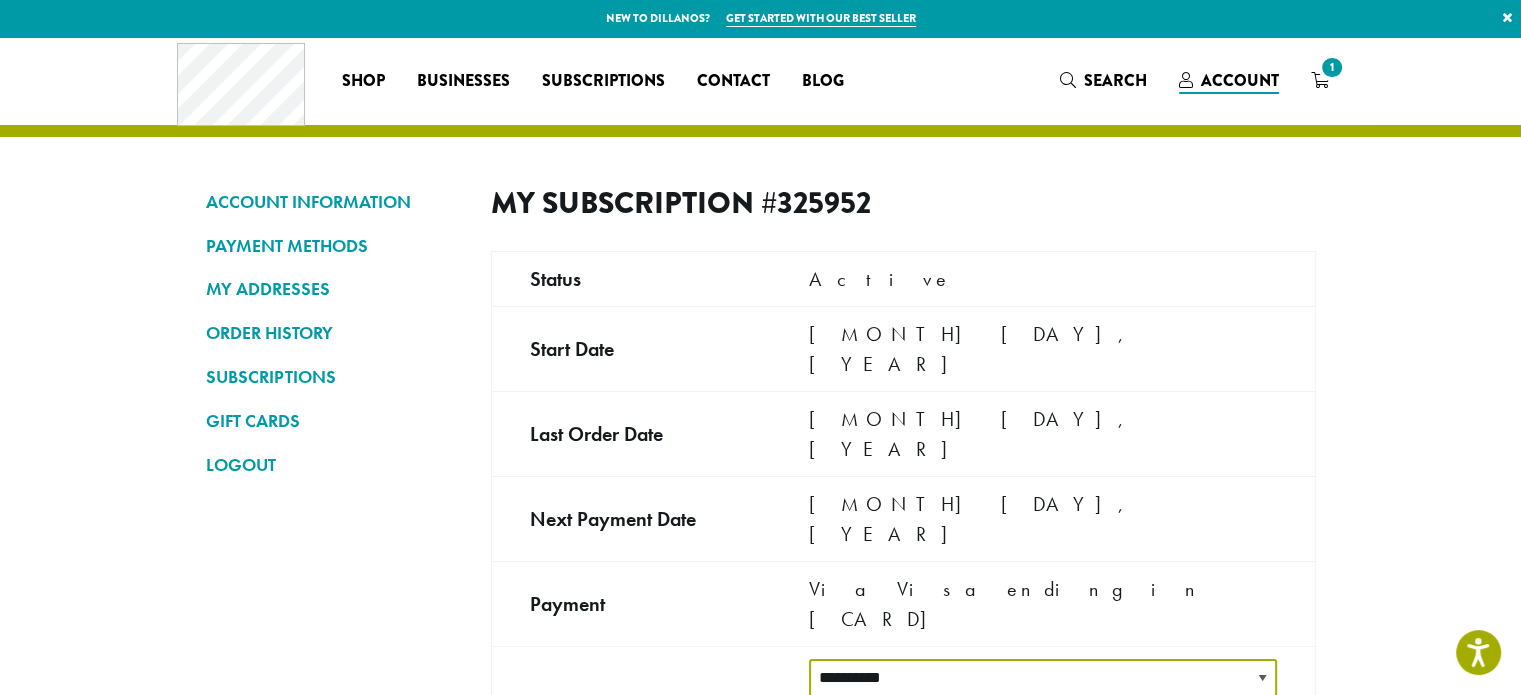 click on "**********" at bounding box center [1043, 678] 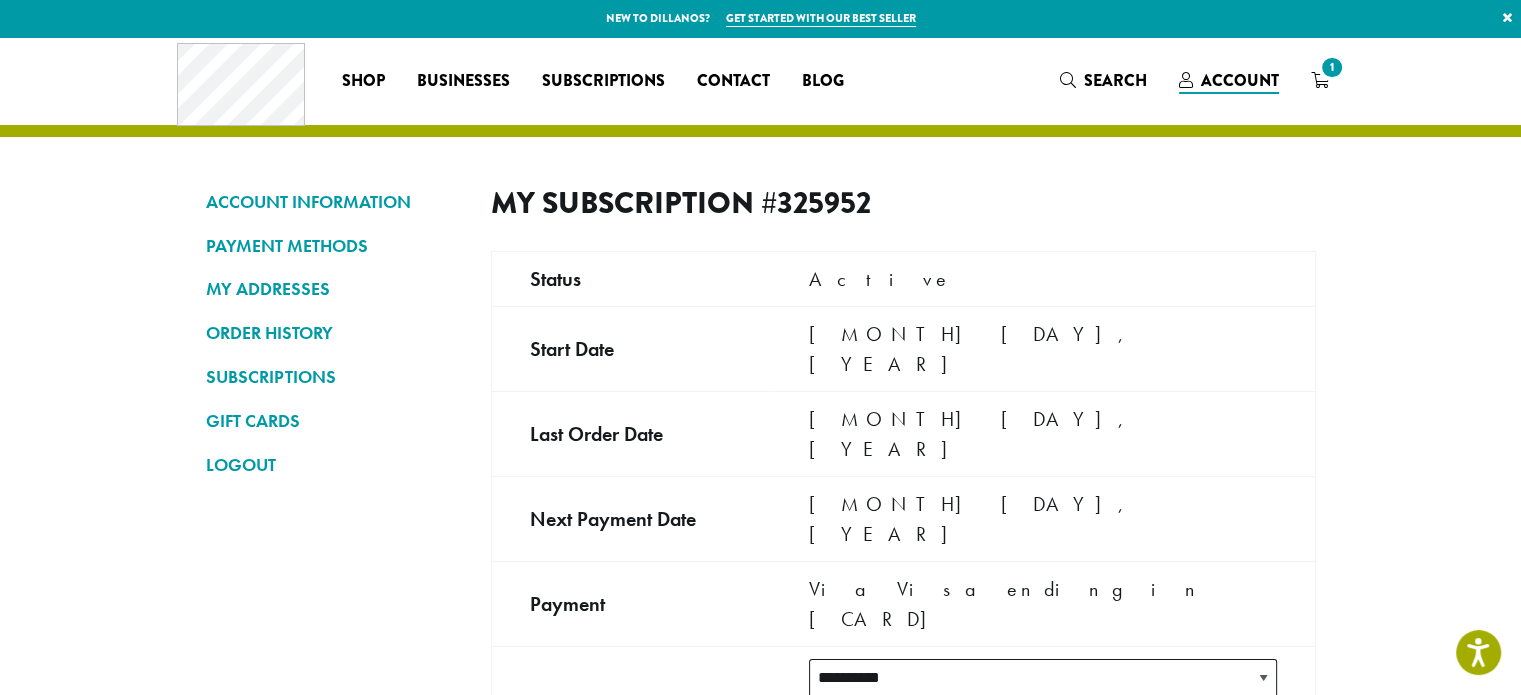 click on "Save" at bounding box center (865, 735) 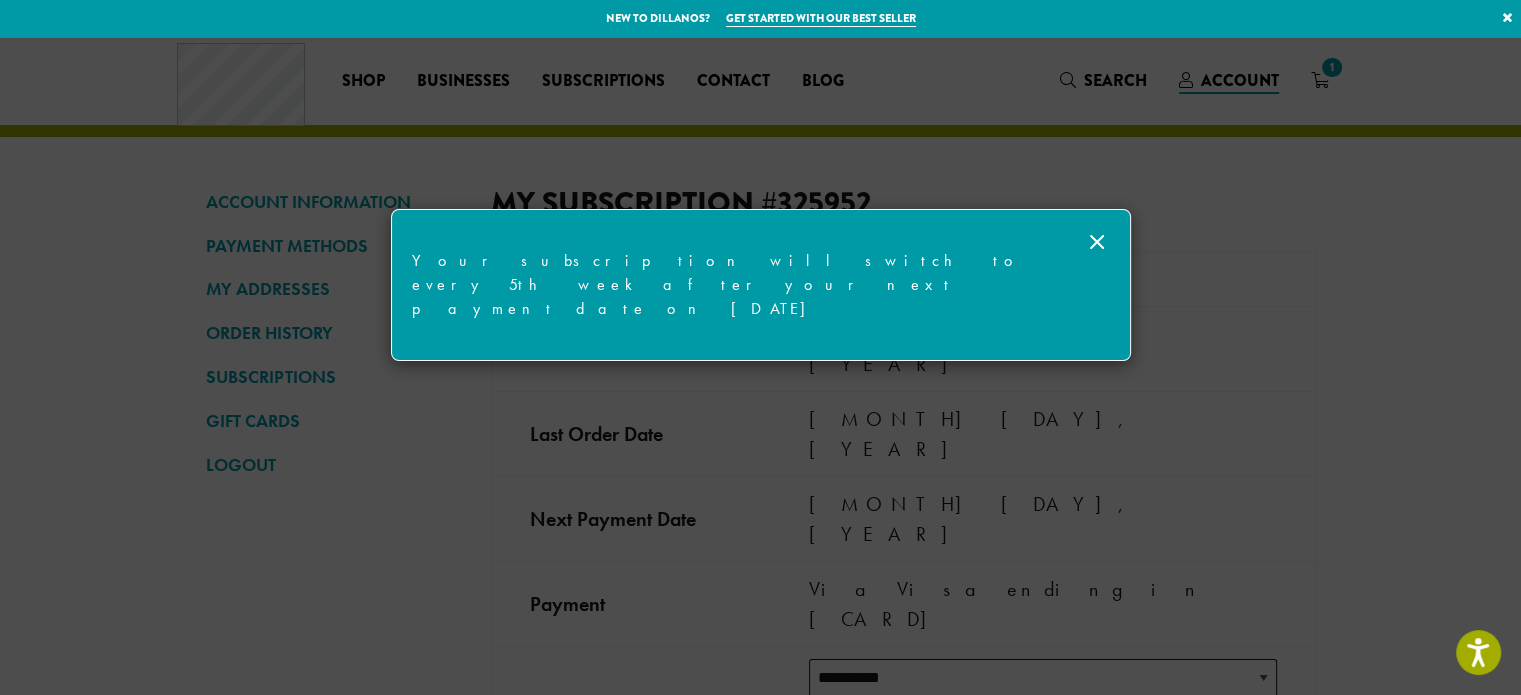 click 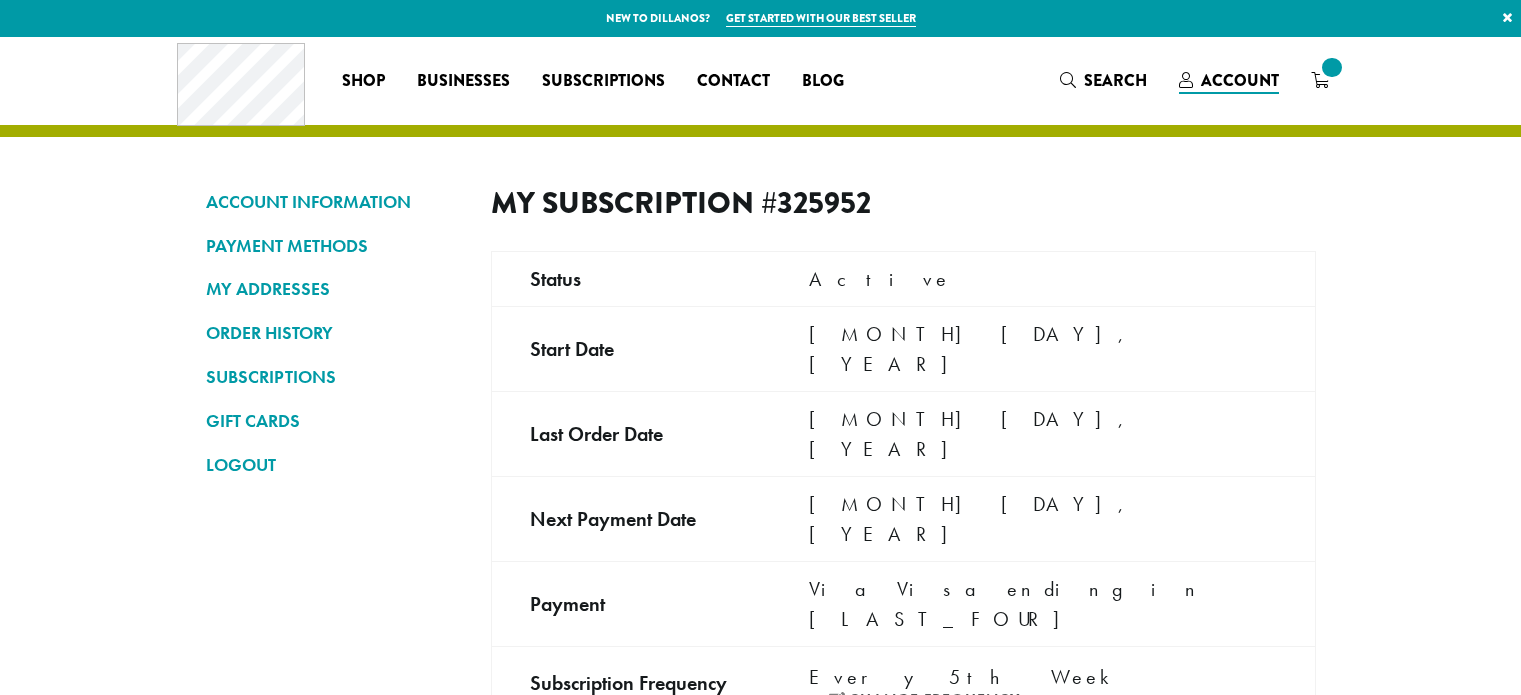 scroll, scrollTop: 0, scrollLeft: 0, axis: both 